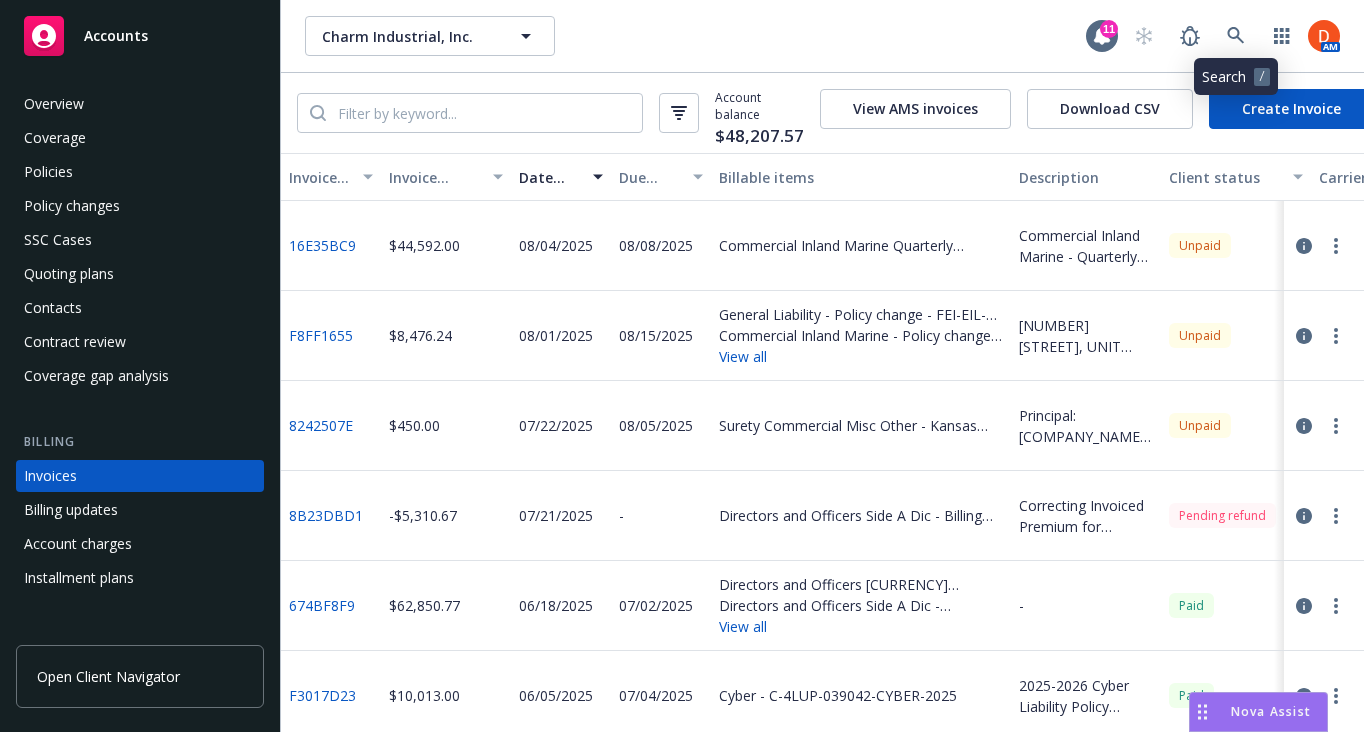 scroll, scrollTop: 0, scrollLeft: 0, axis: both 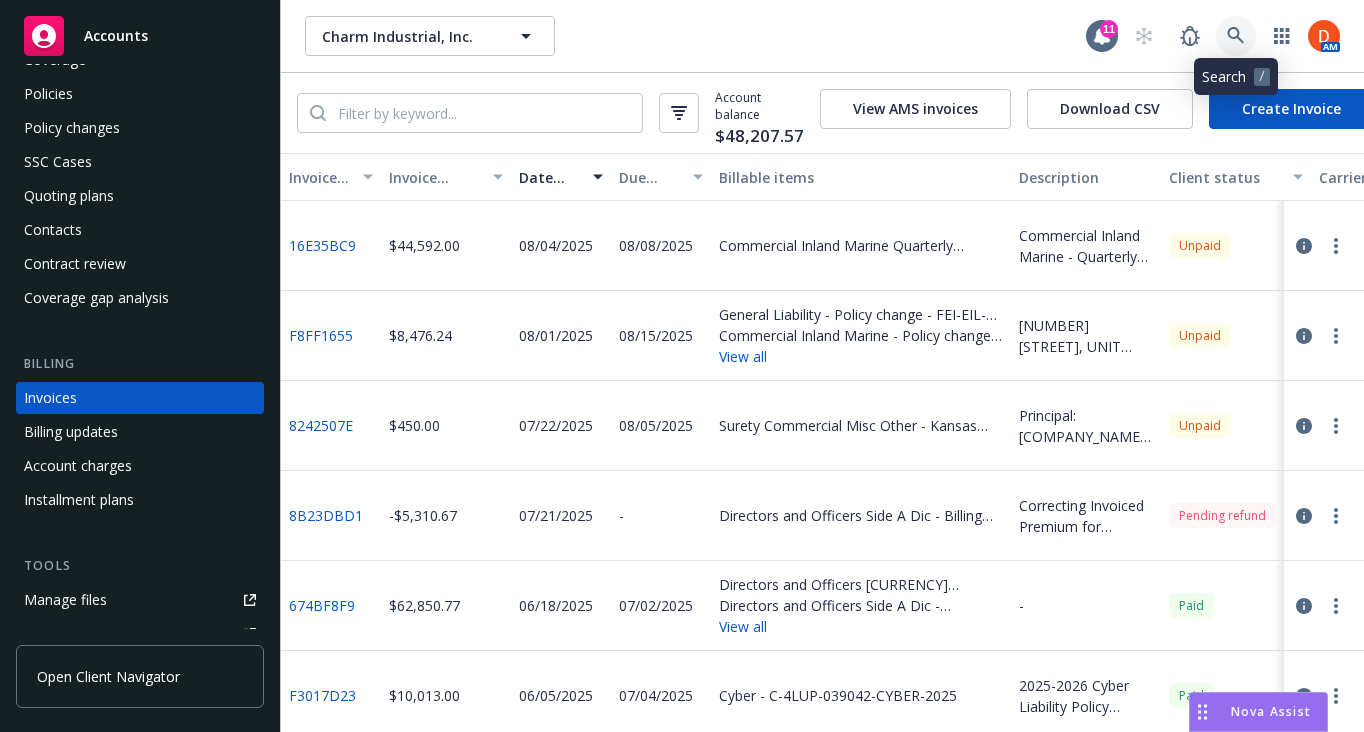 click at bounding box center (1236, 36) 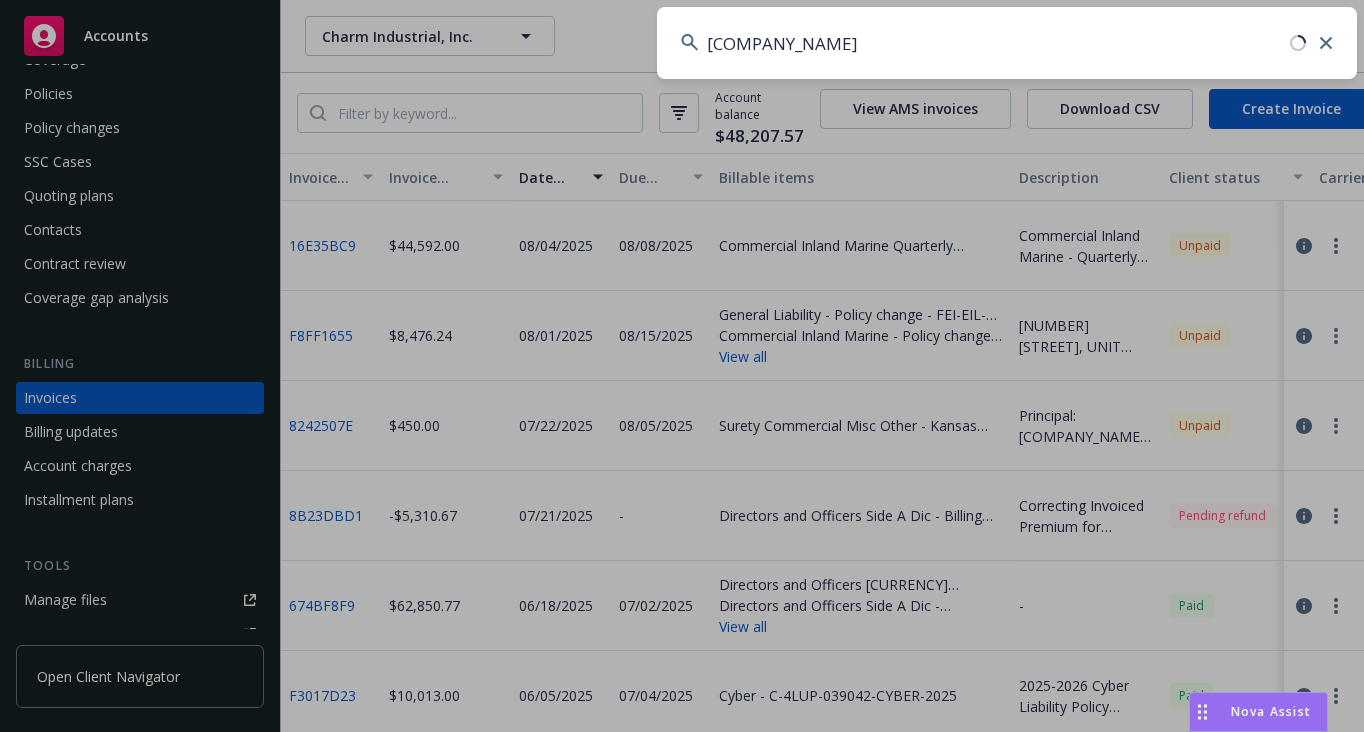 type on "[COMPANY_NAME]" 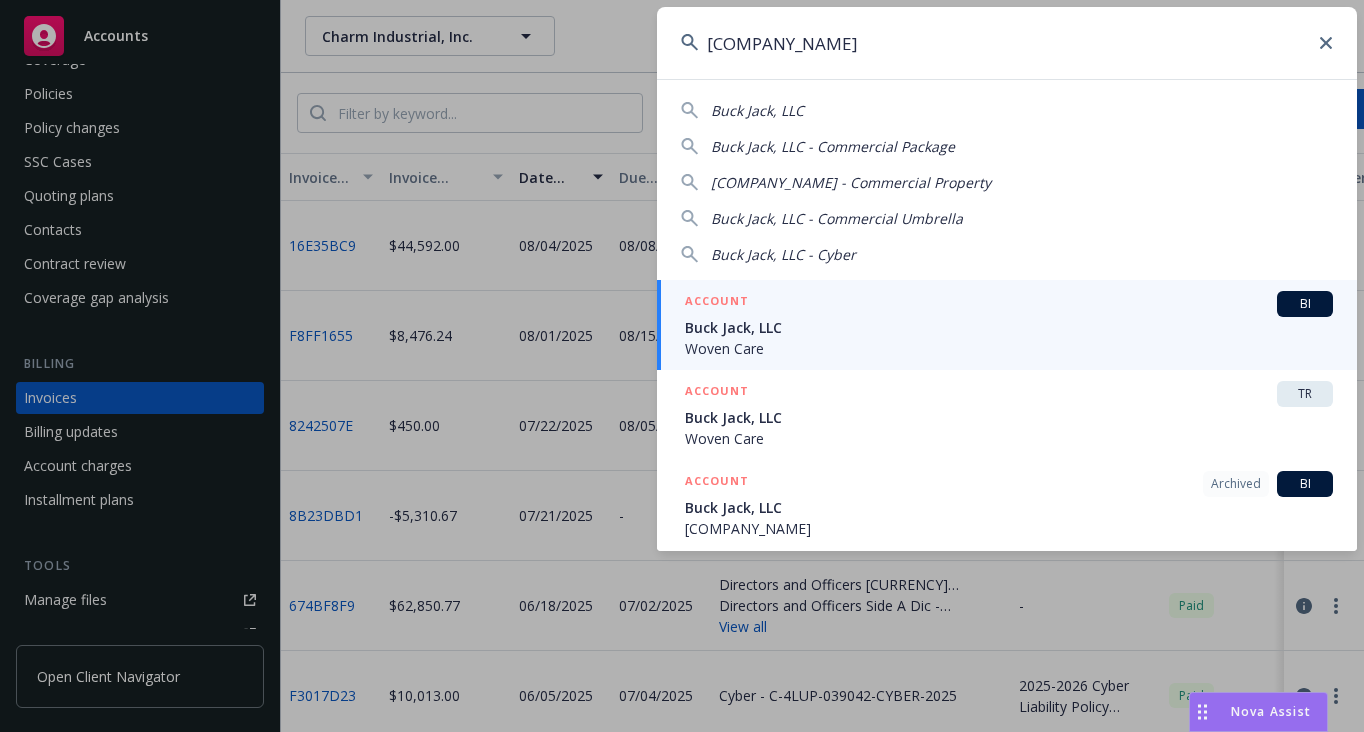 click on "Woven Care" at bounding box center (1009, 348) 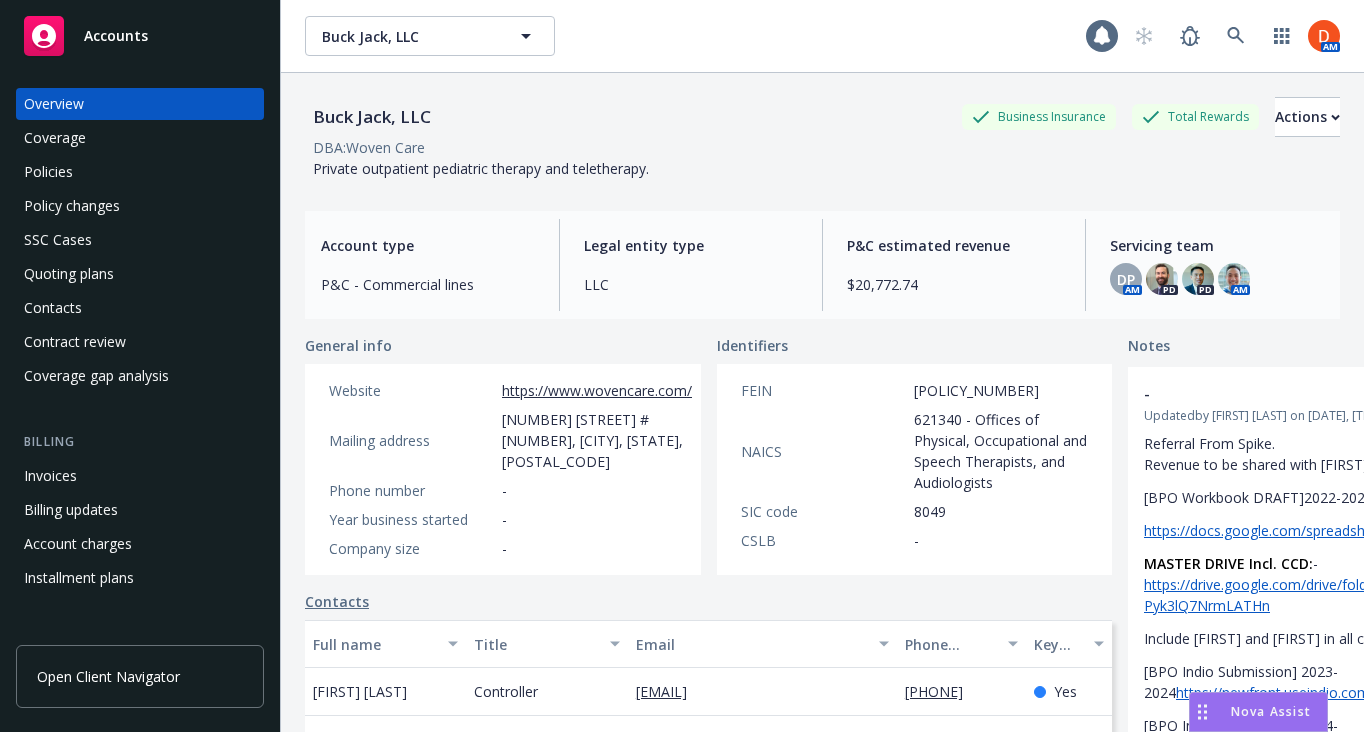click on "Policies" at bounding box center [140, 172] 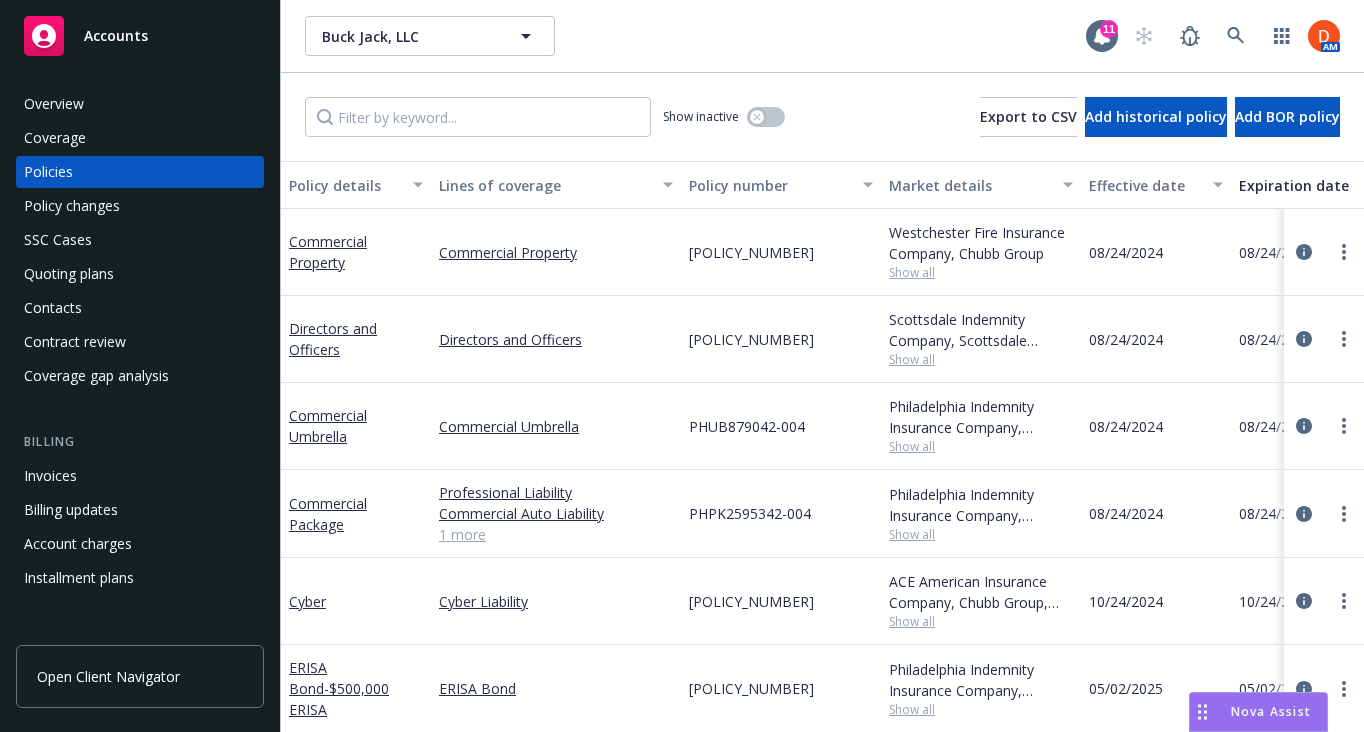 click on "1 more" at bounding box center [556, 534] 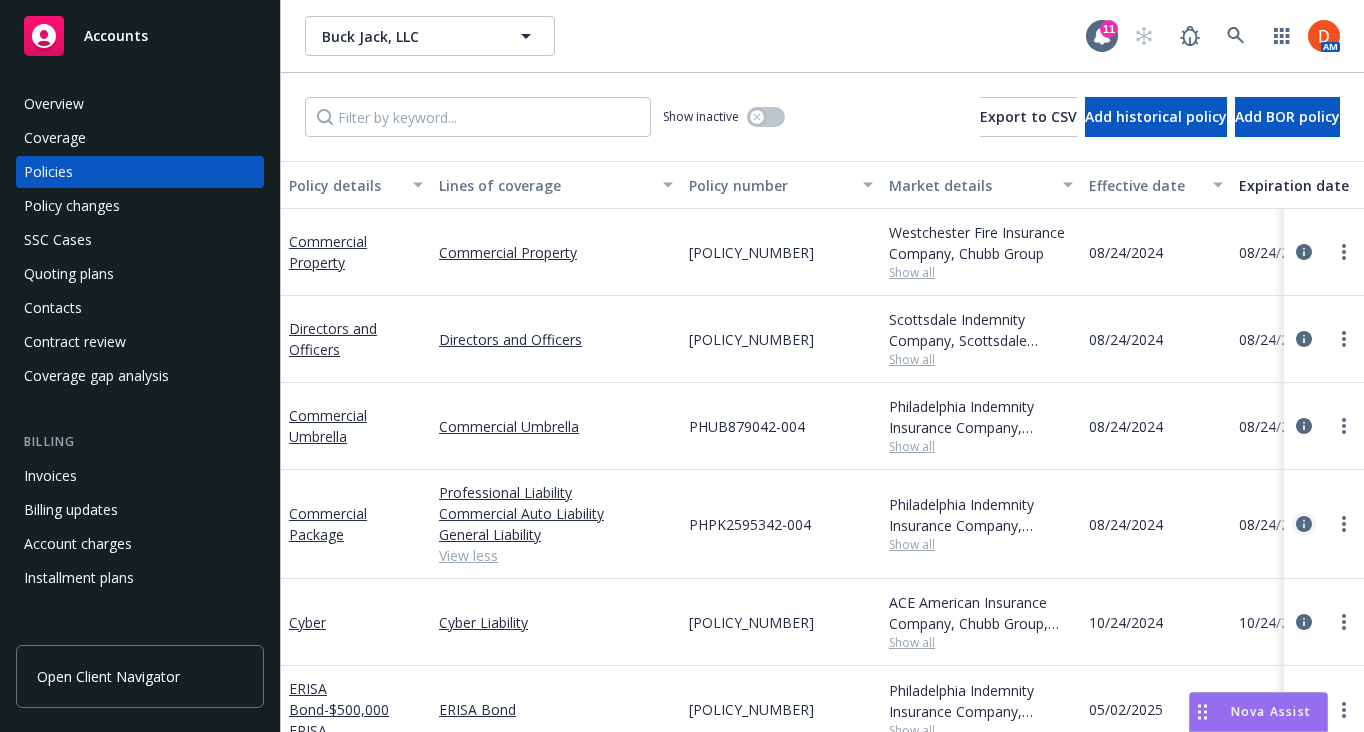 click 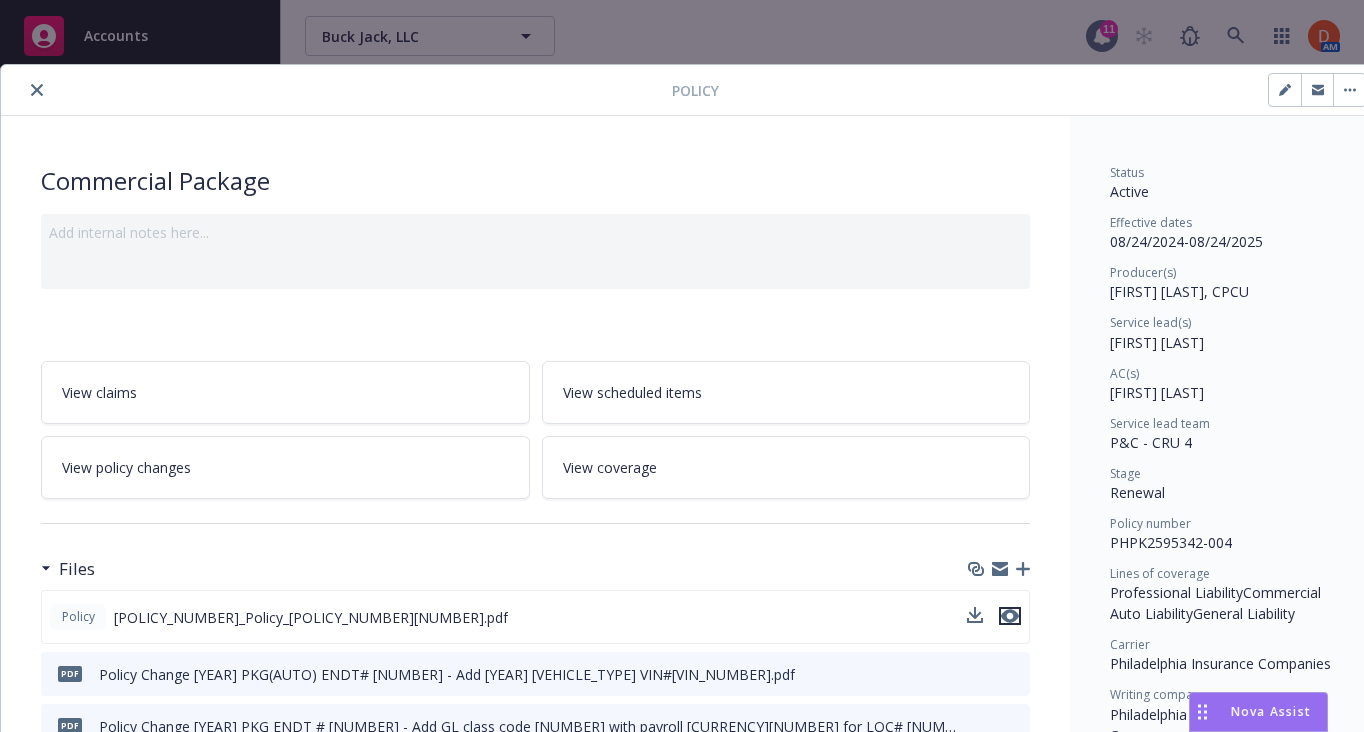 click 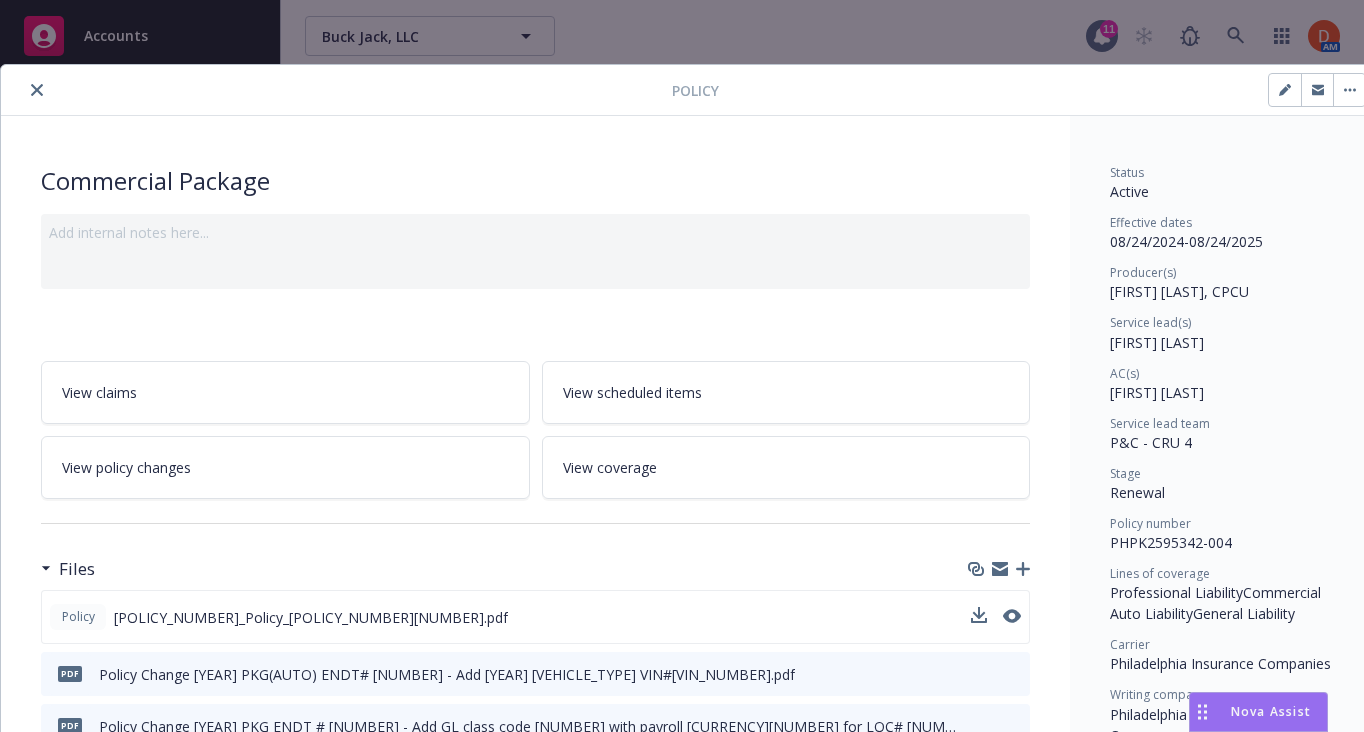 click 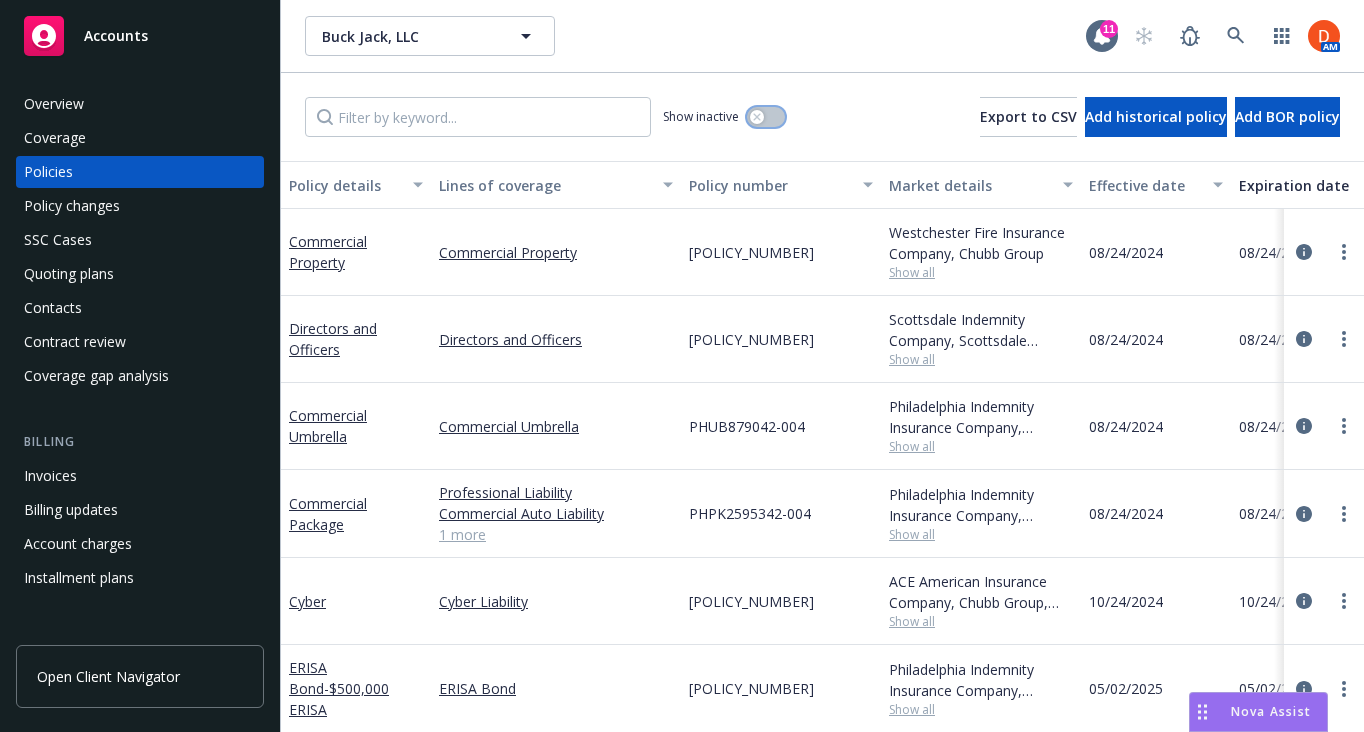 click at bounding box center (766, 117) 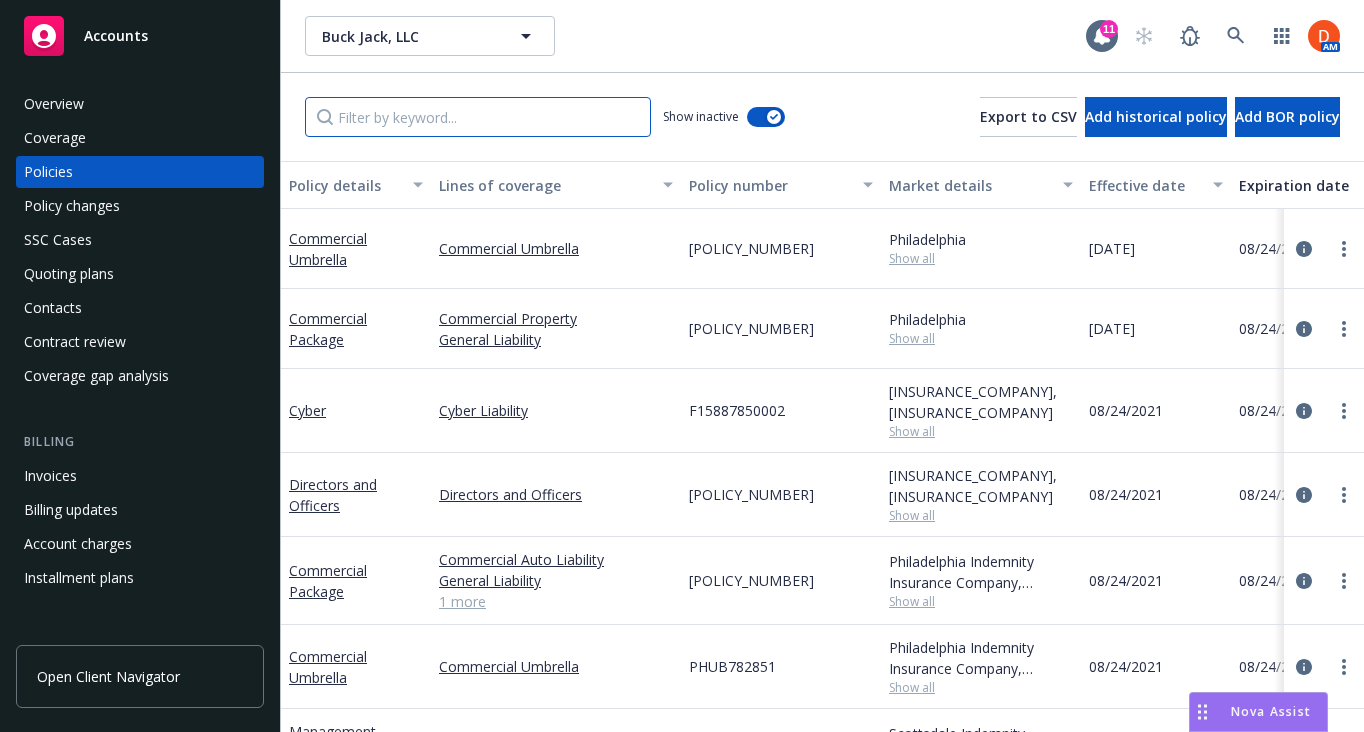 click at bounding box center [478, 117] 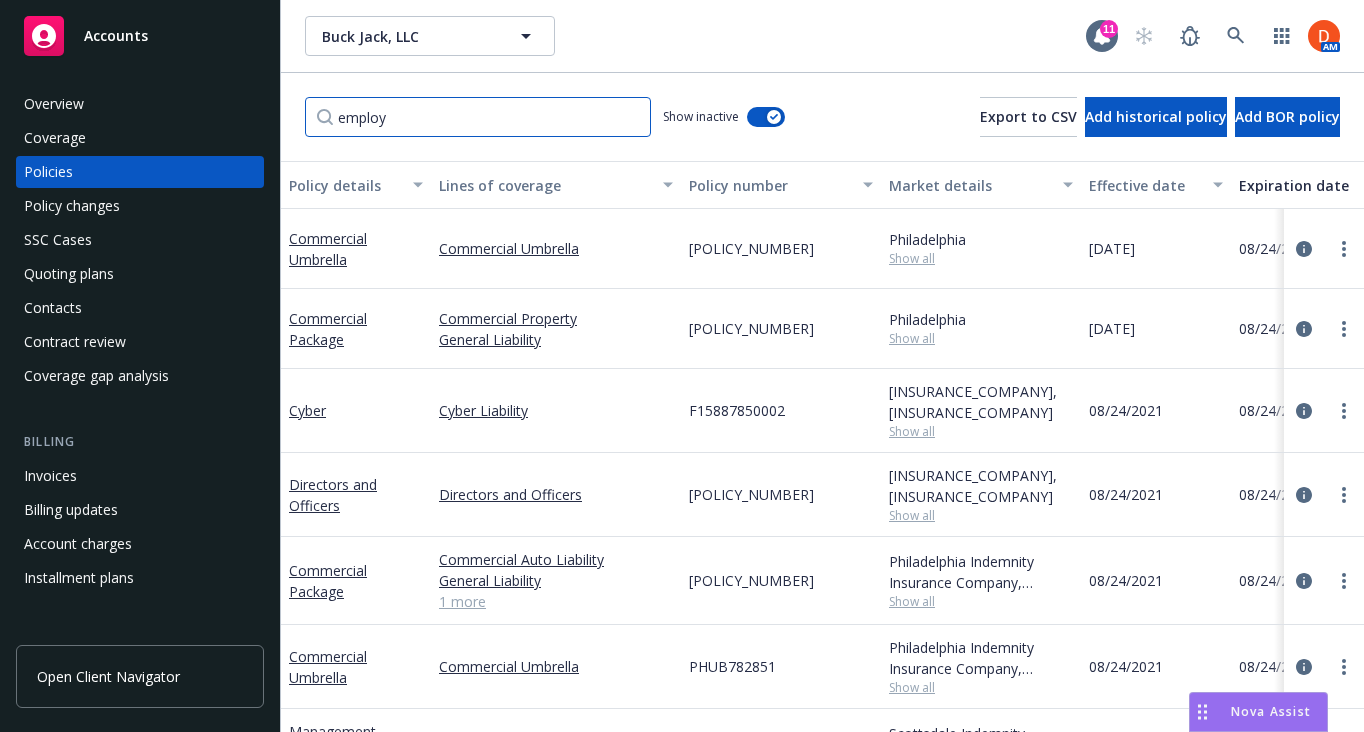 type on "employm" 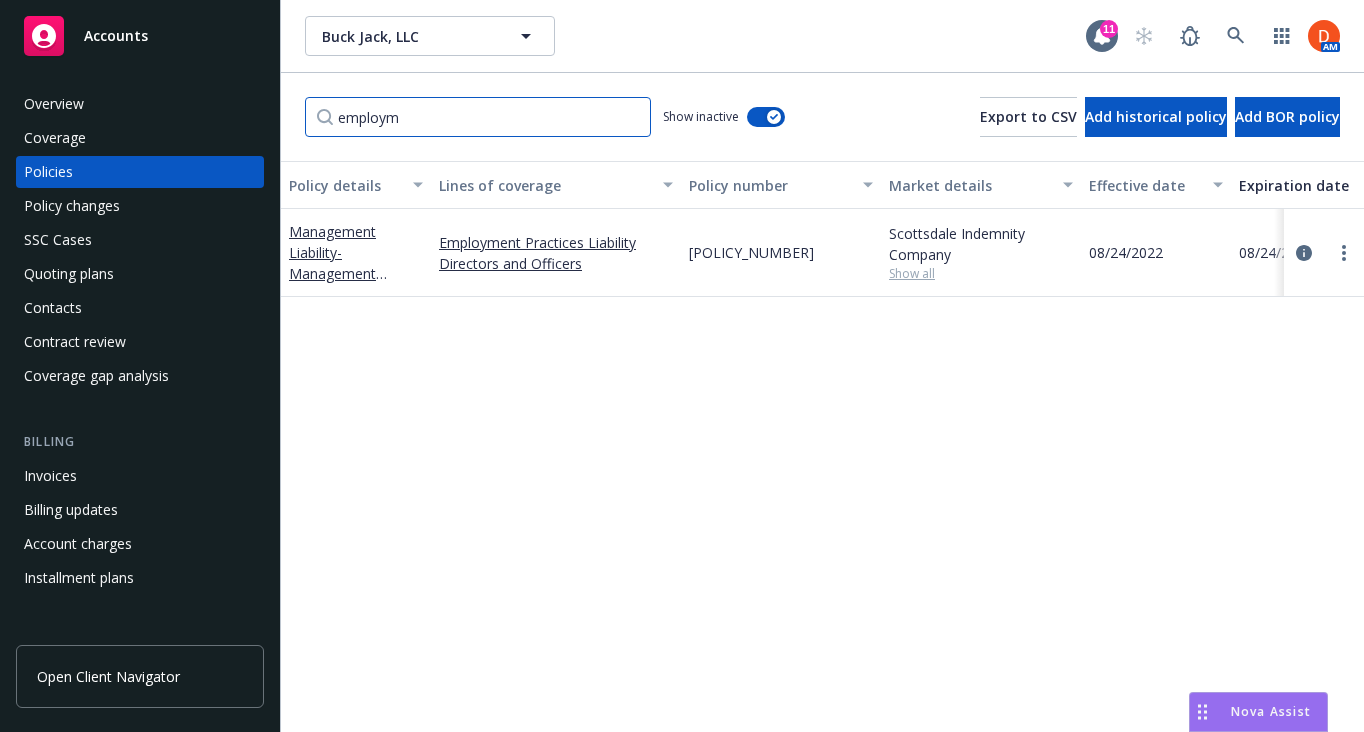 click on "employm" at bounding box center [478, 117] 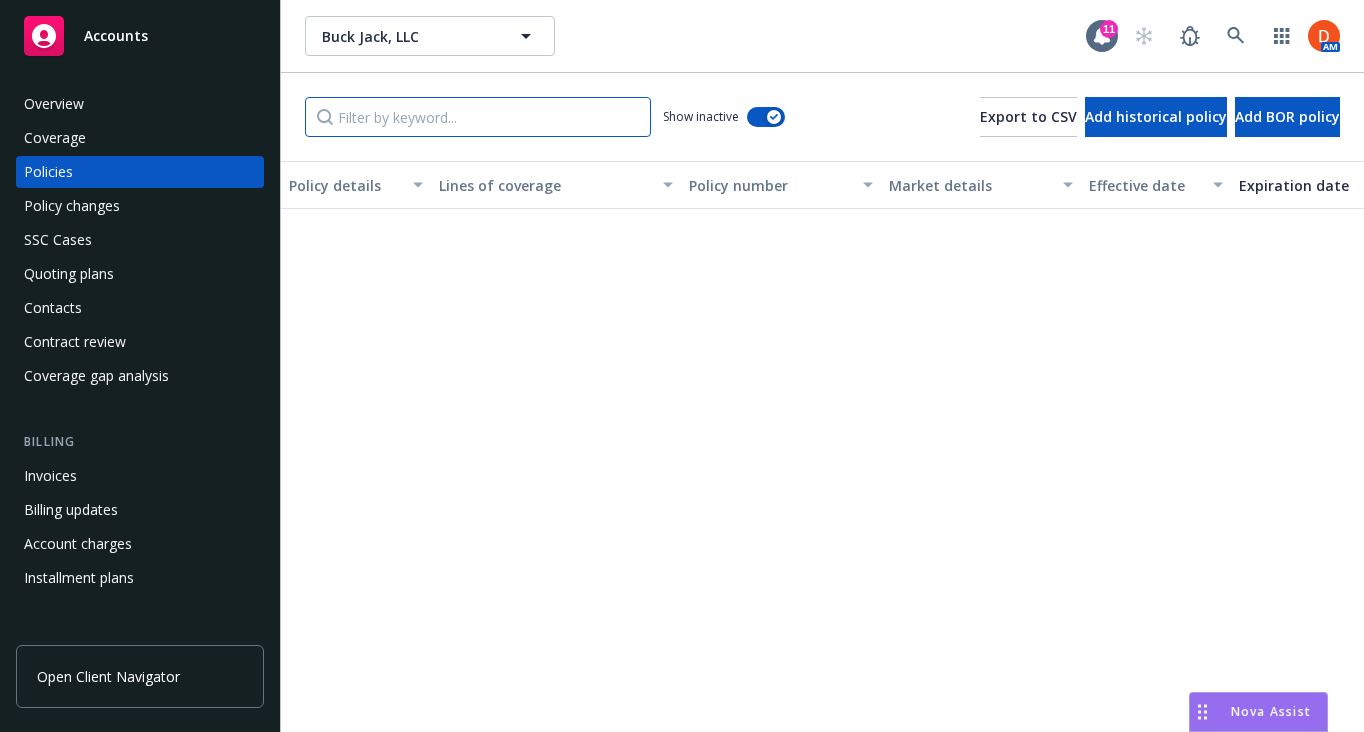 scroll, scrollTop: 1287, scrollLeft: 0, axis: vertical 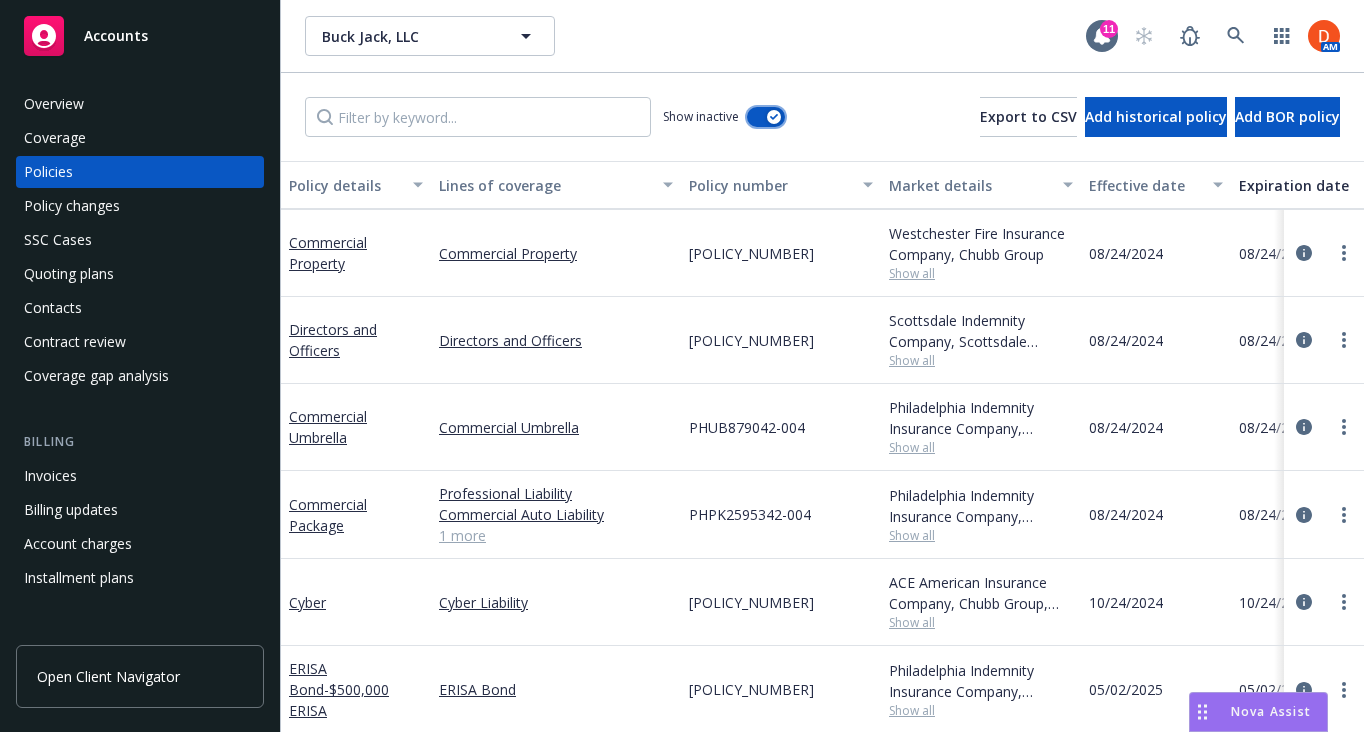 click at bounding box center [774, 117] 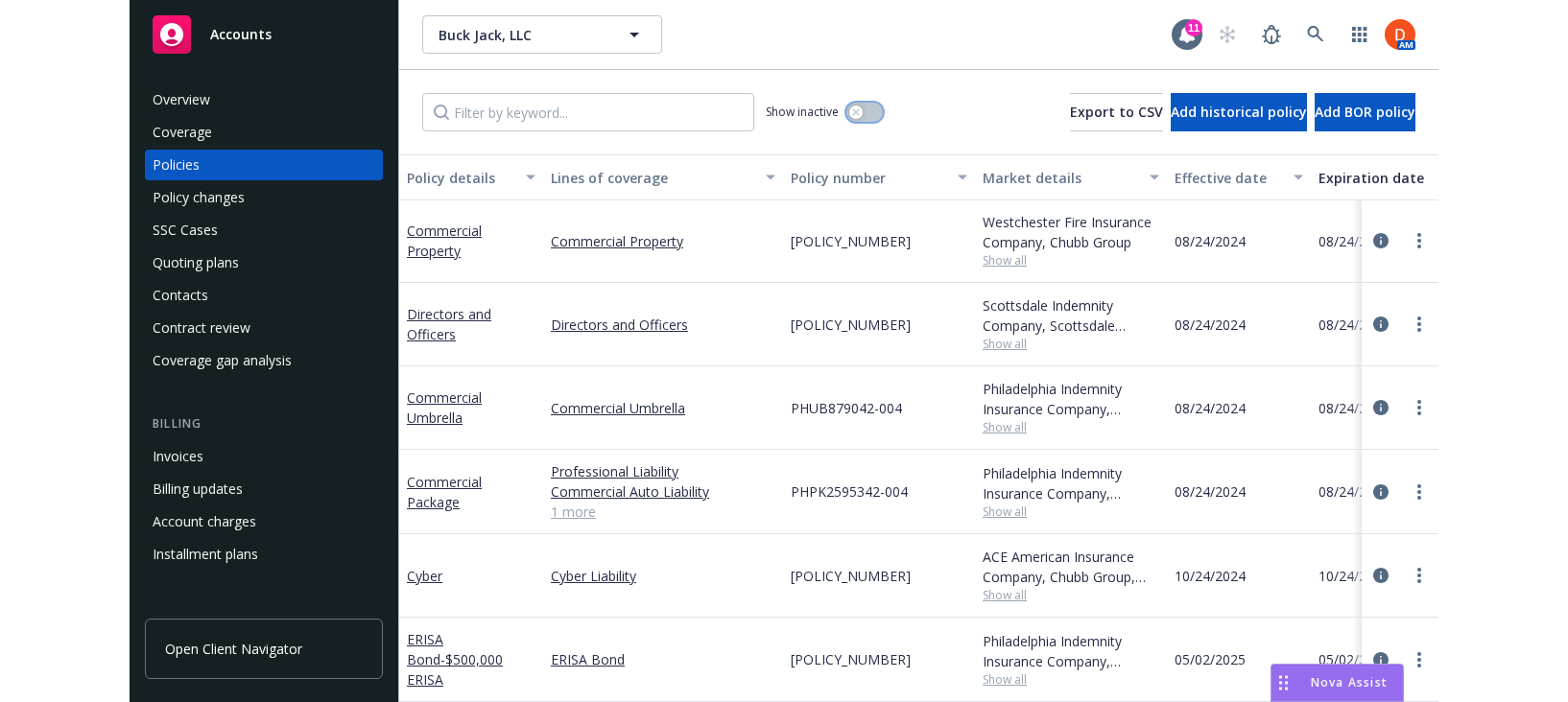 scroll, scrollTop: 0, scrollLeft: 0, axis: both 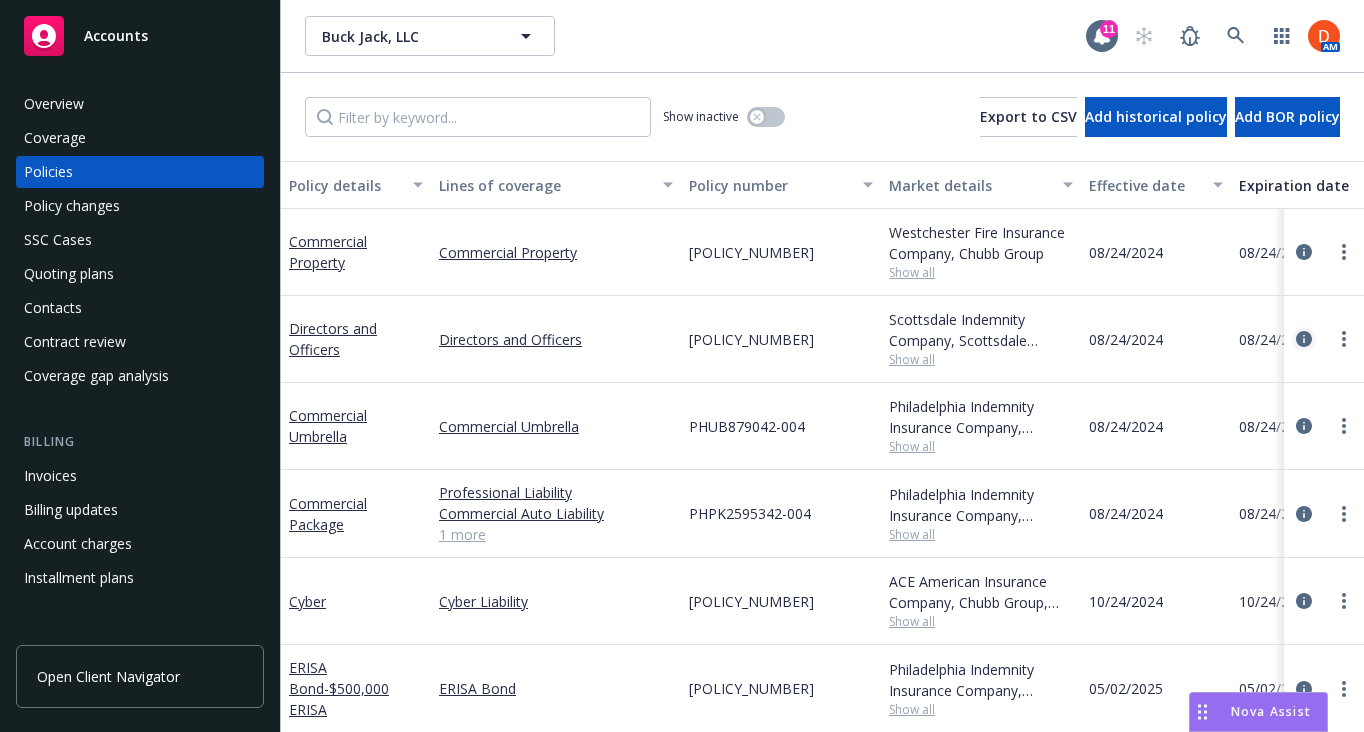 click 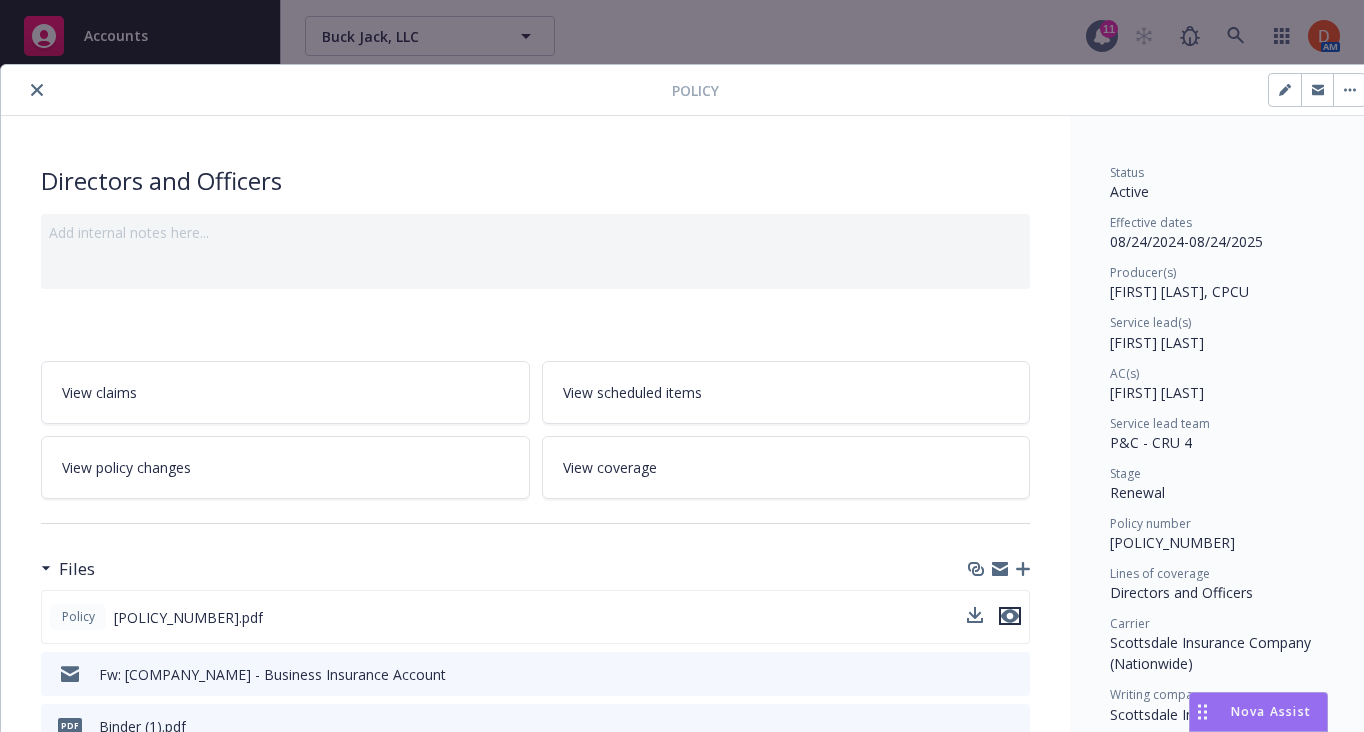 click 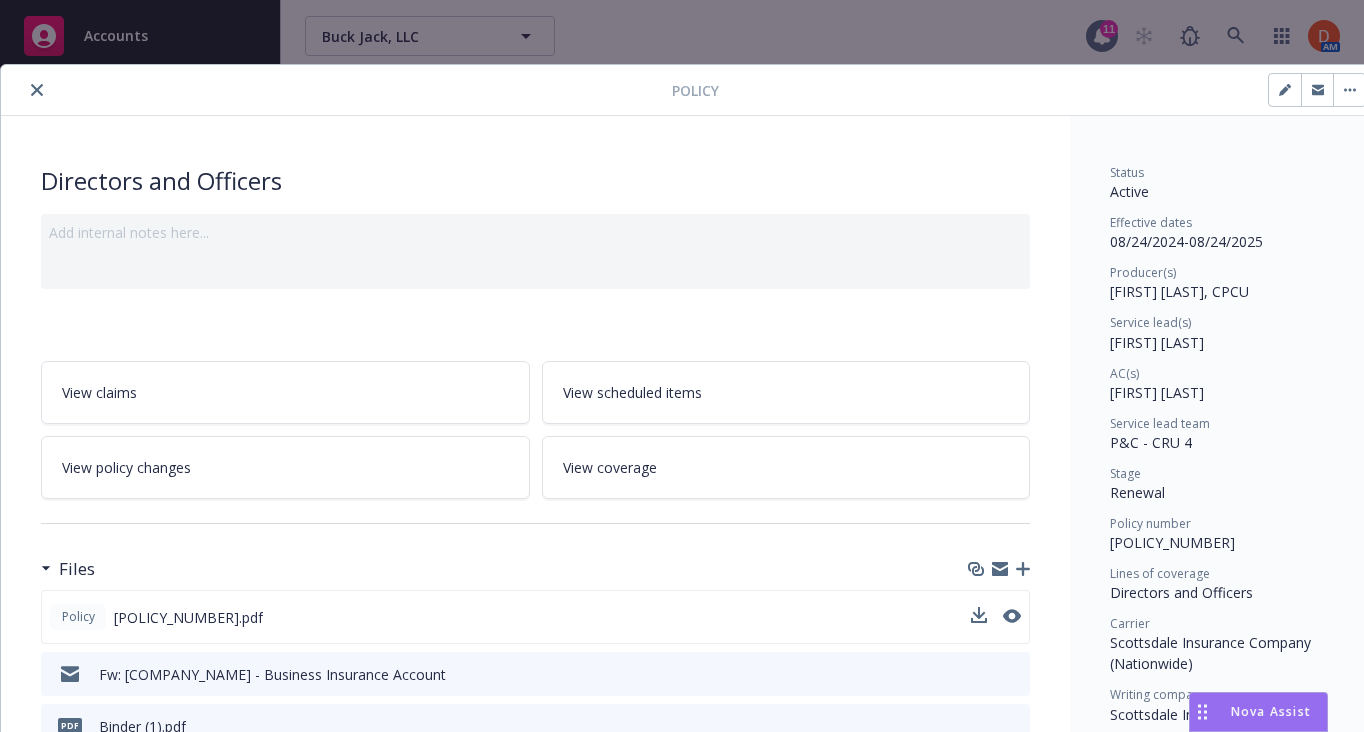 click at bounding box center [37, 90] 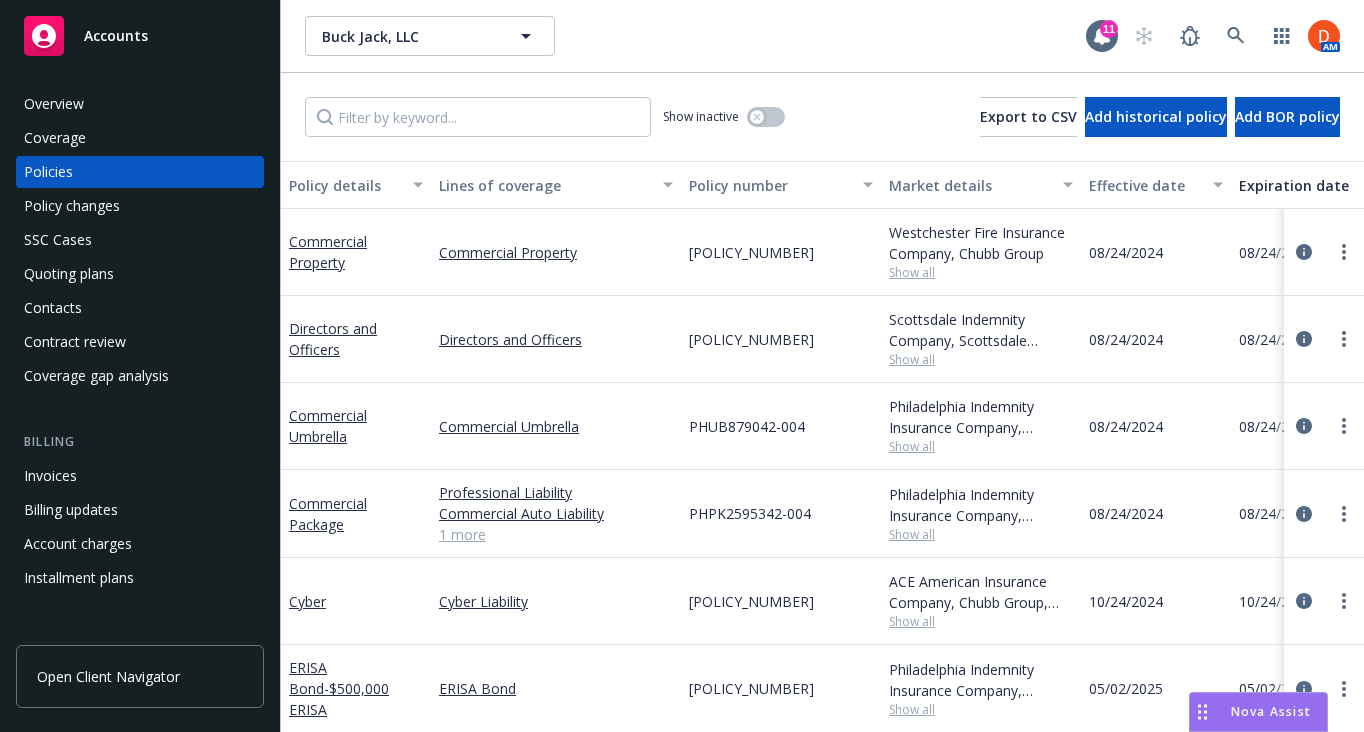 click on "1 more" at bounding box center (556, 534) 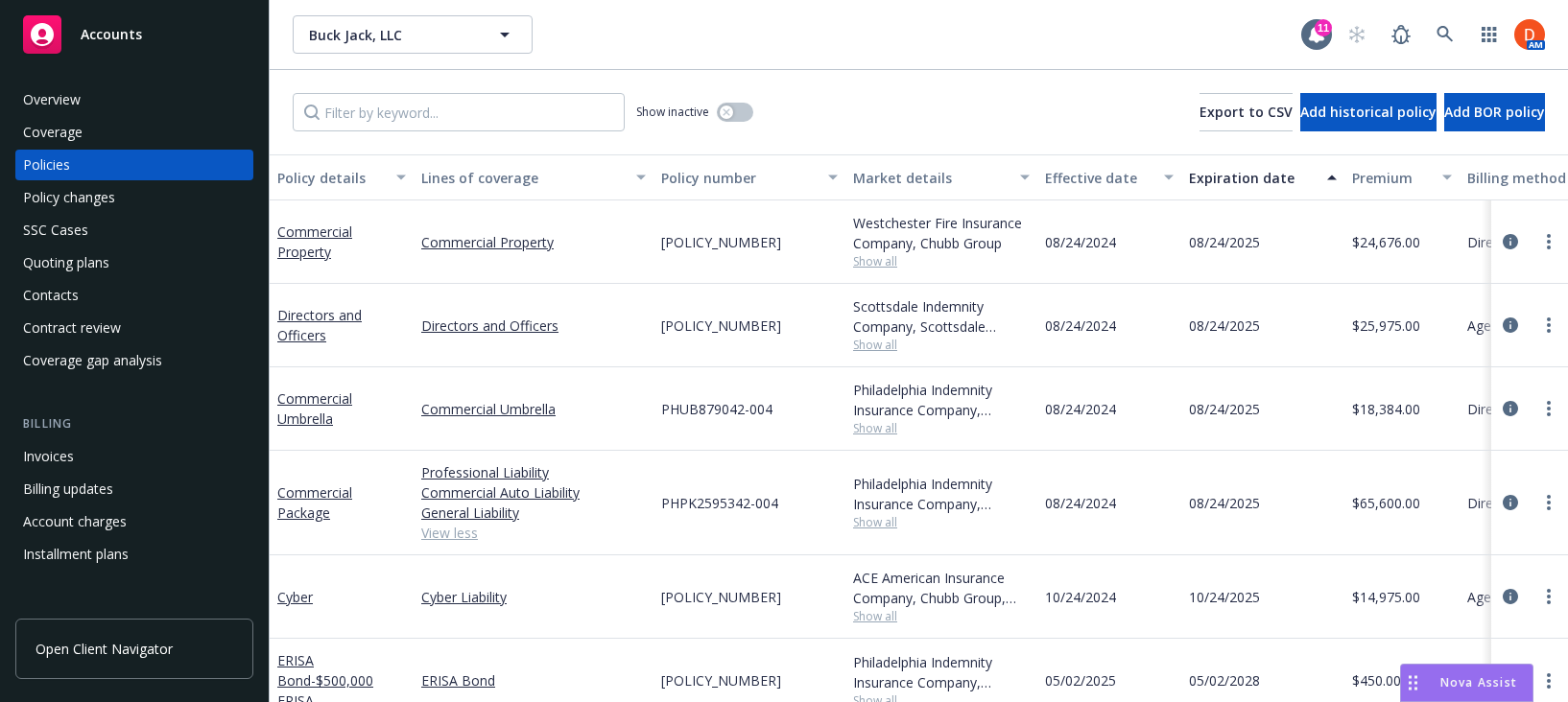 click on "Overview" at bounding box center [134, 100] 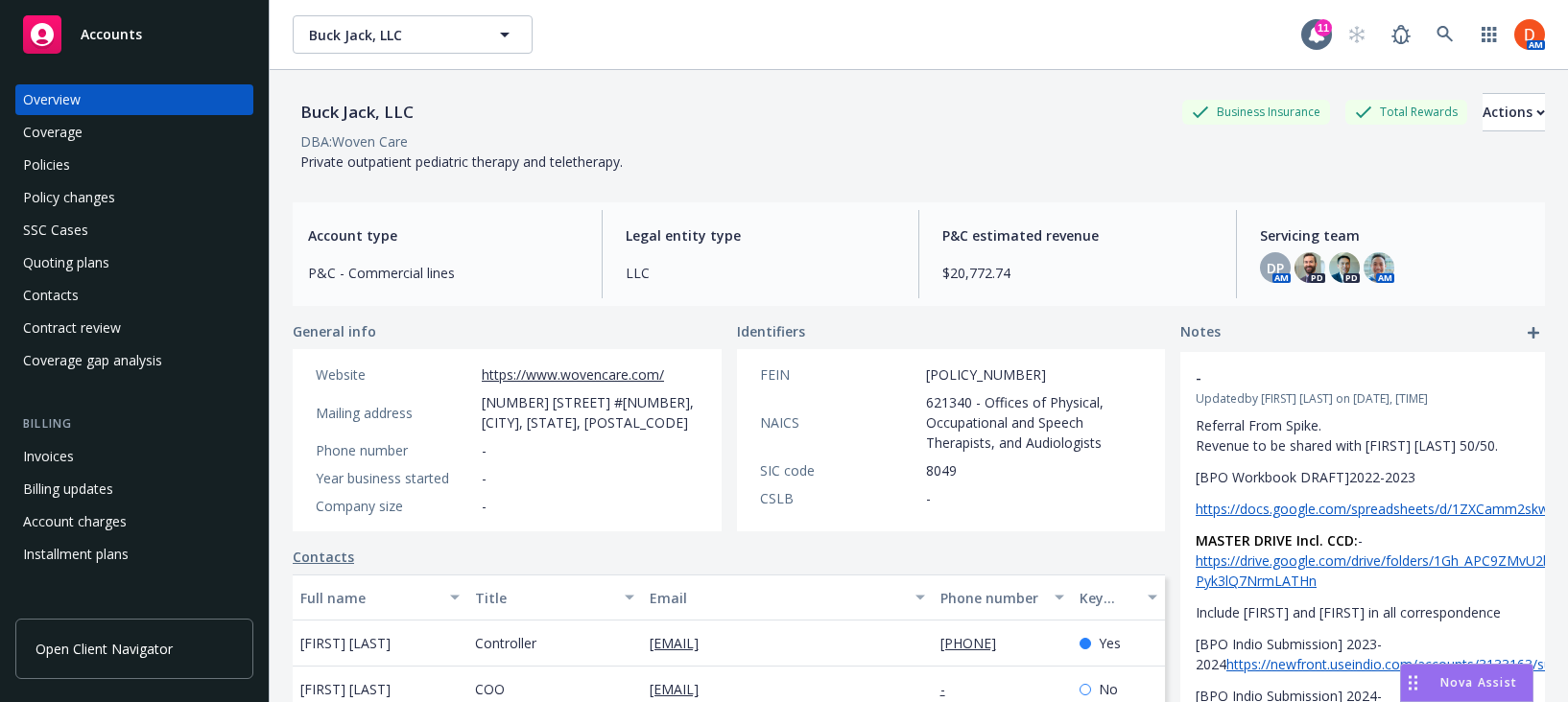 click on "Policies" at bounding box center (134, 165) 